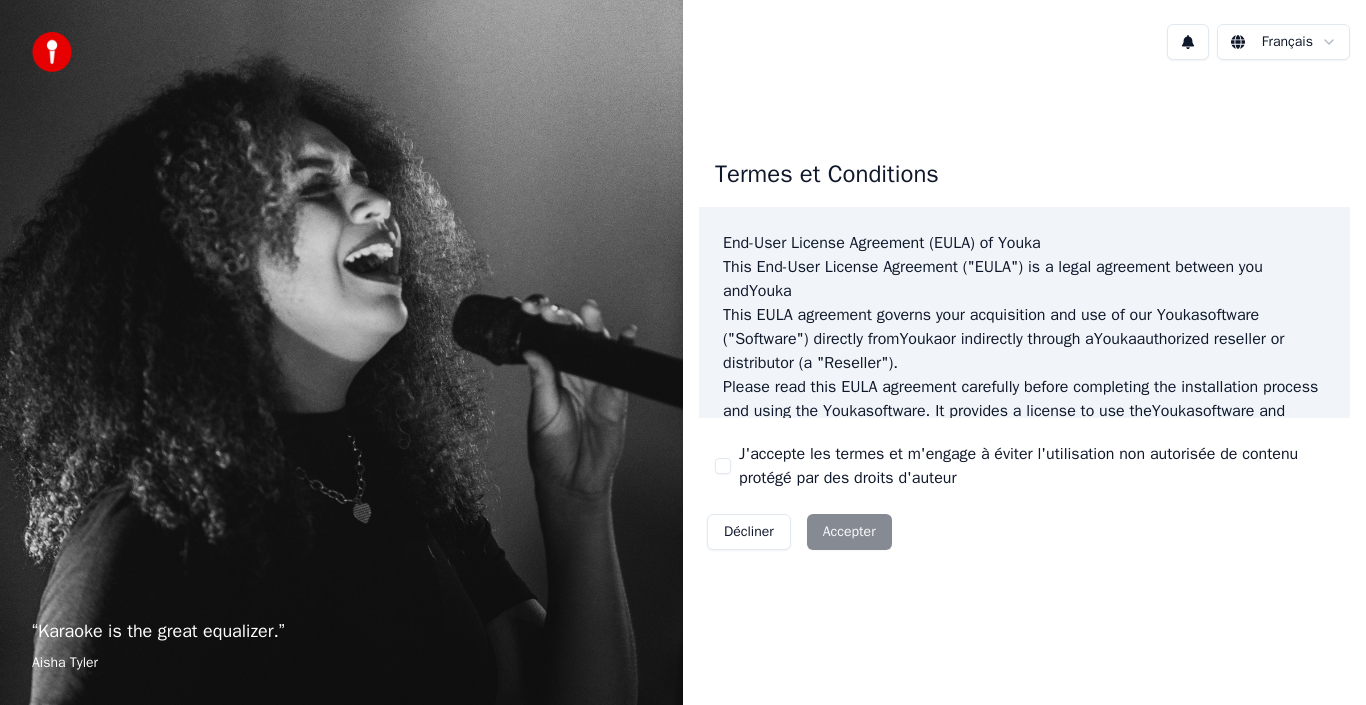 scroll, scrollTop: 0, scrollLeft: 0, axis: both 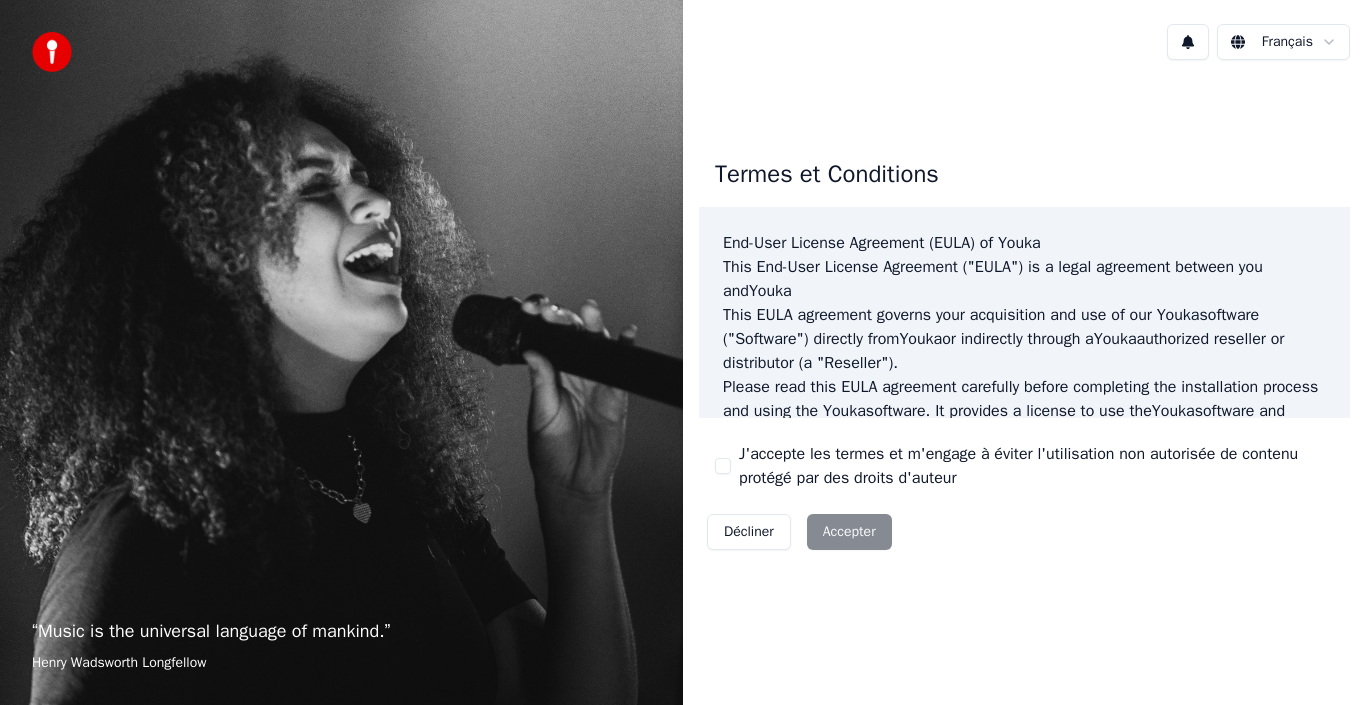 click on "J'accepte les termes et m'engage à éviter l'utilisation non autorisée de contenu protégé par des droits d'auteur" at bounding box center [1036, 466] 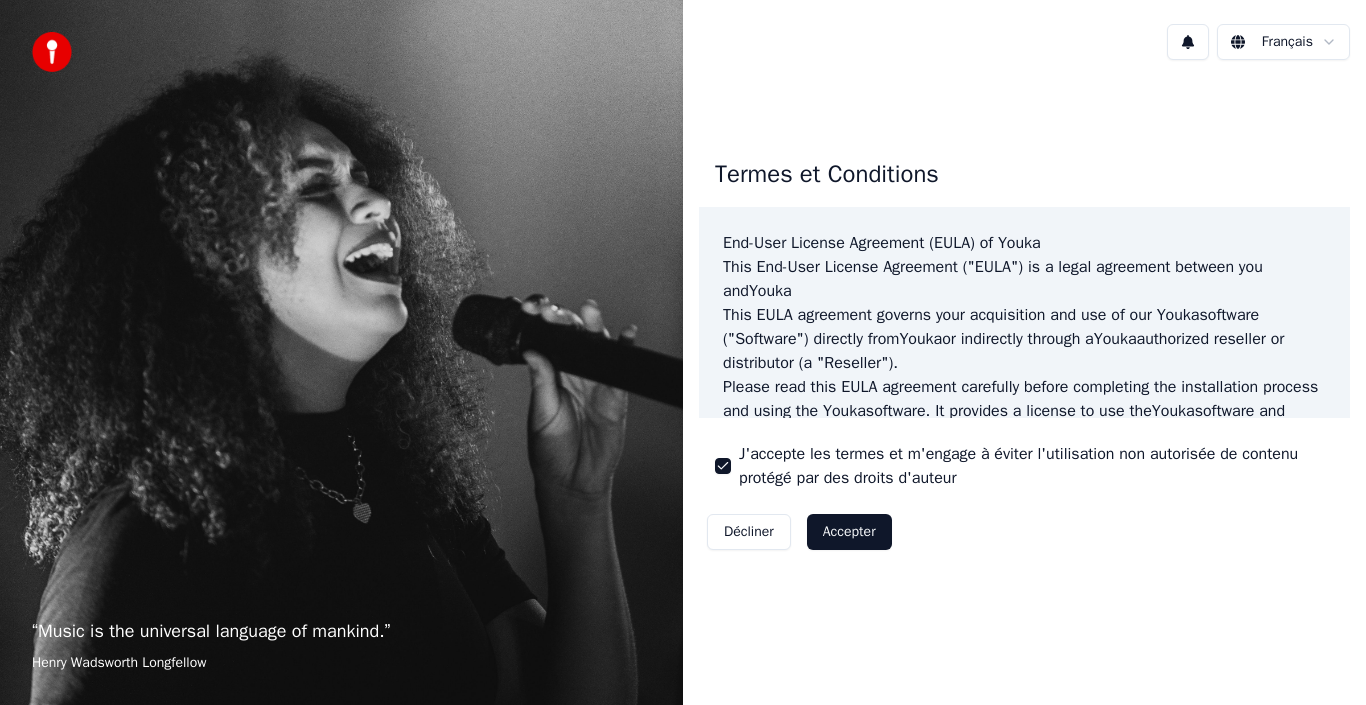 click on "Décliner Accepter" at bounding box center [799, 532] 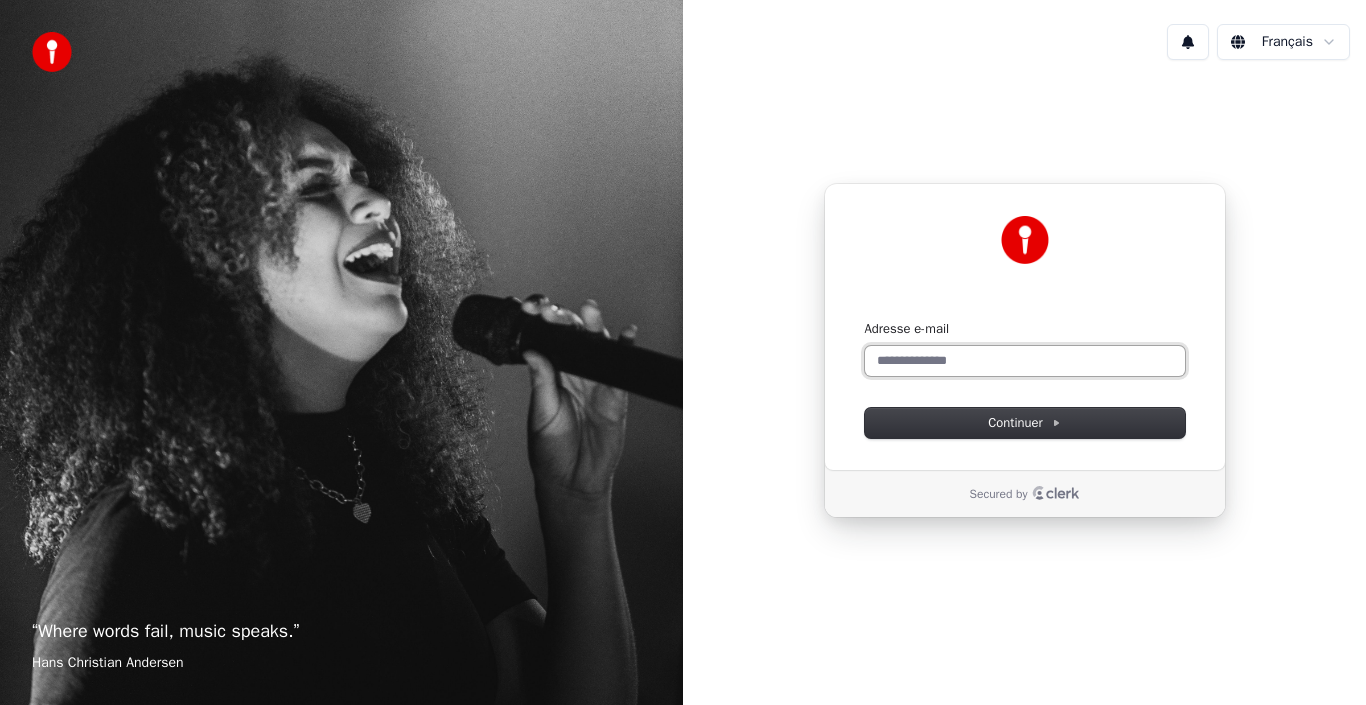 click on "Adresse e-mail" at bounding box center [1025, 361] 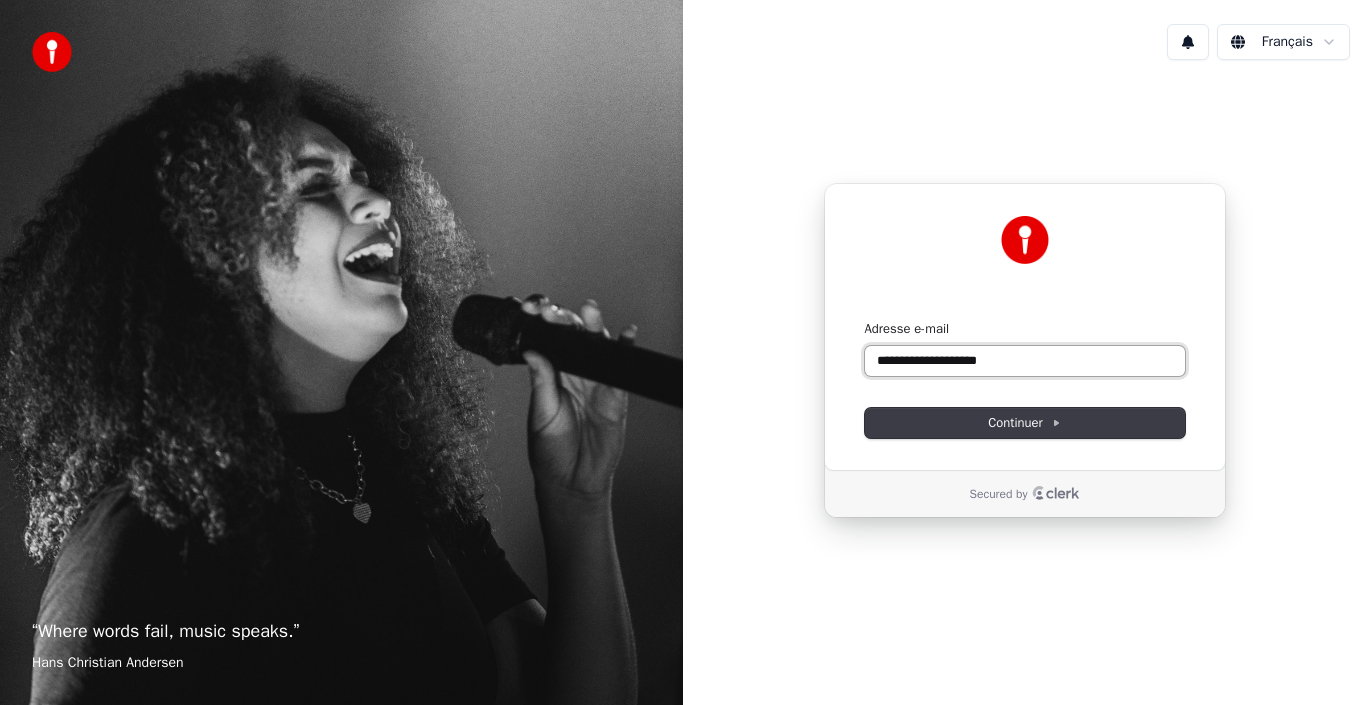 type on "**********" 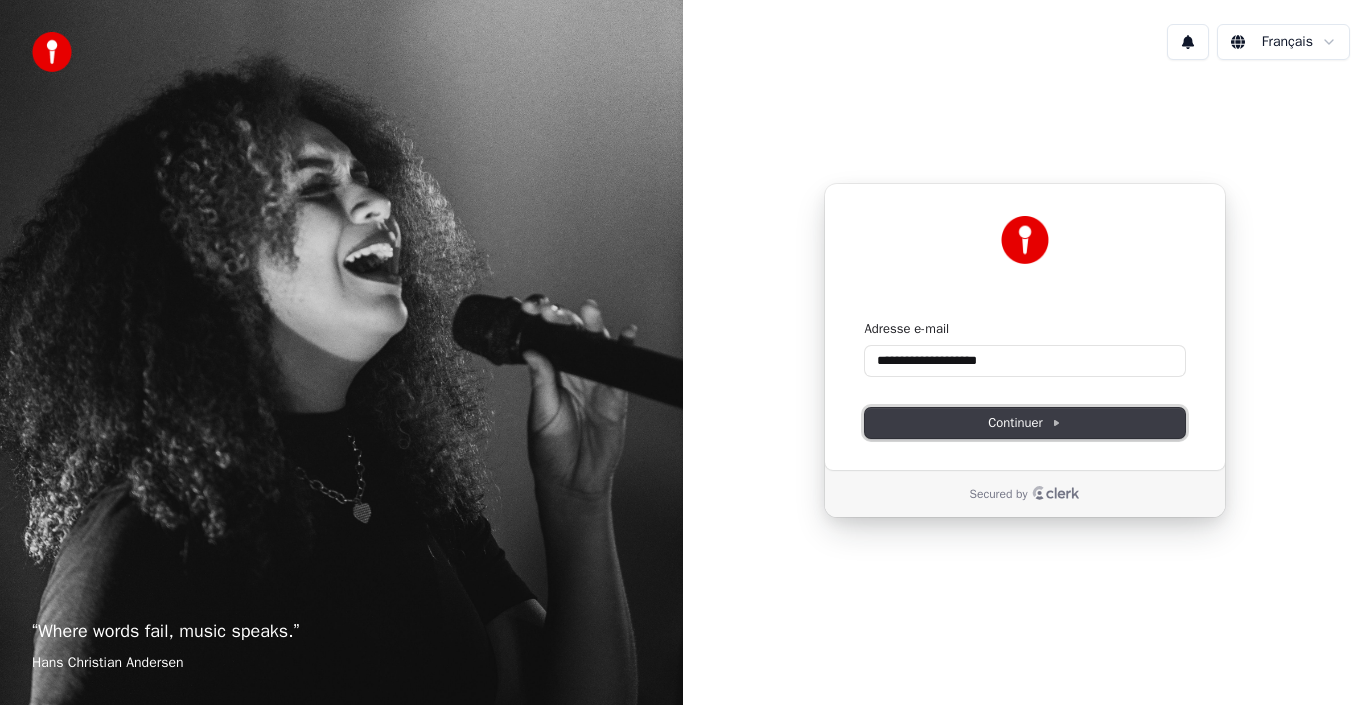 click on "Continuer" at bounding box center (1025, 423) 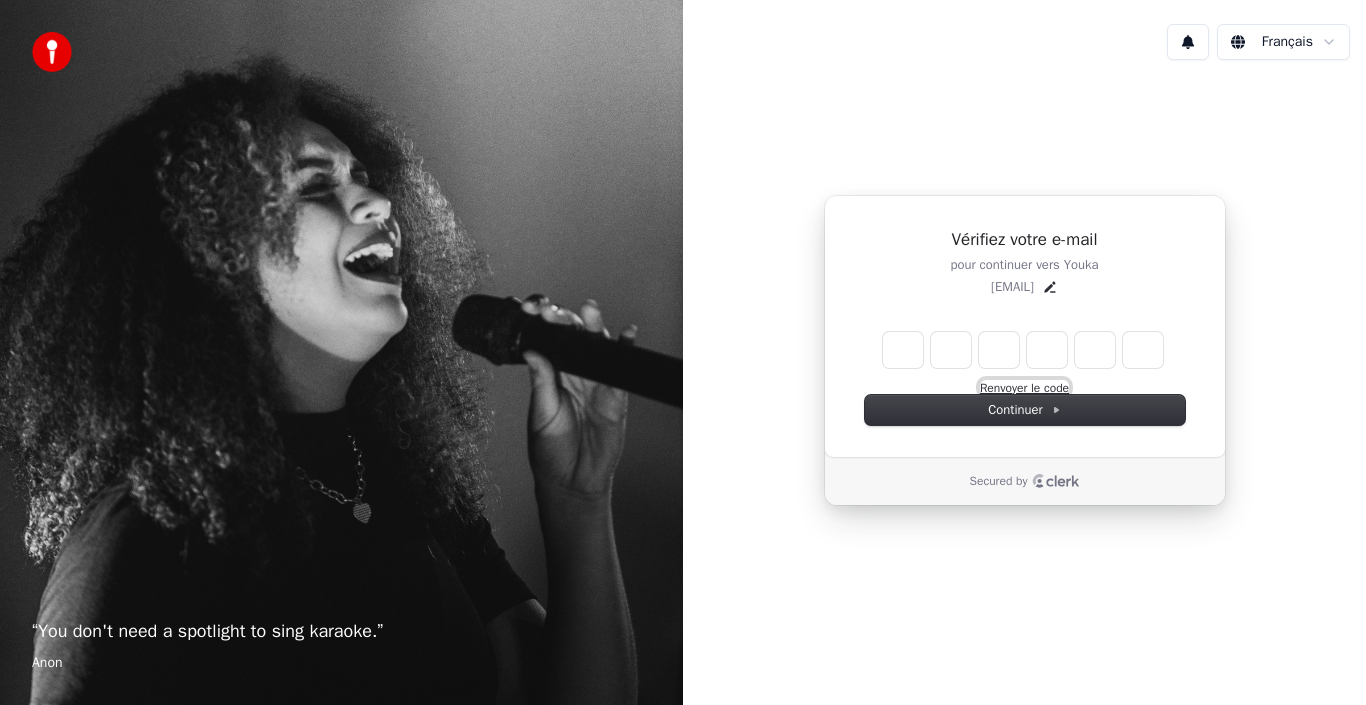 click on "Renvoyer le code" at bounding box center (1024, 388) 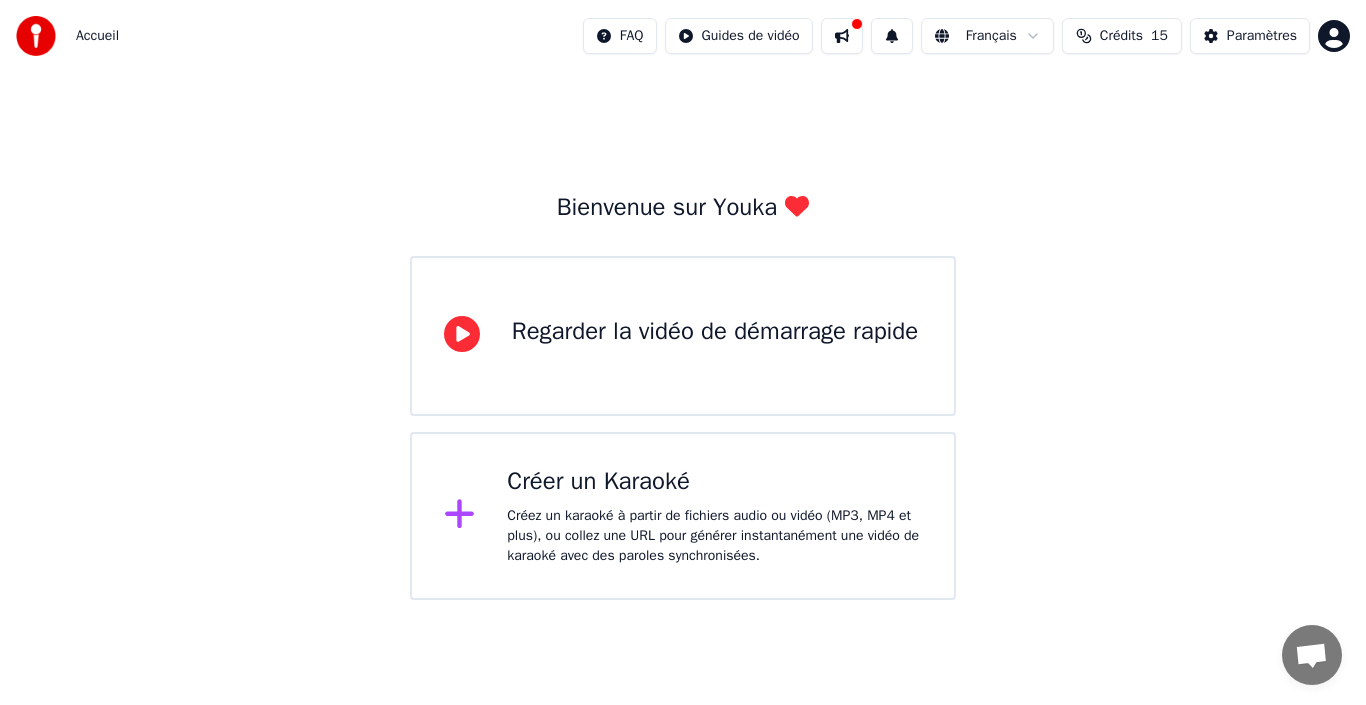 click on "Créez un karaoké à partir de fichiers audio ou vidéo (MP3, MP4 et plus), ou collez une URL pour générer instantanément une vidéo de karaoké avec des paroles synchronisées." at bounding box center [715, 356] 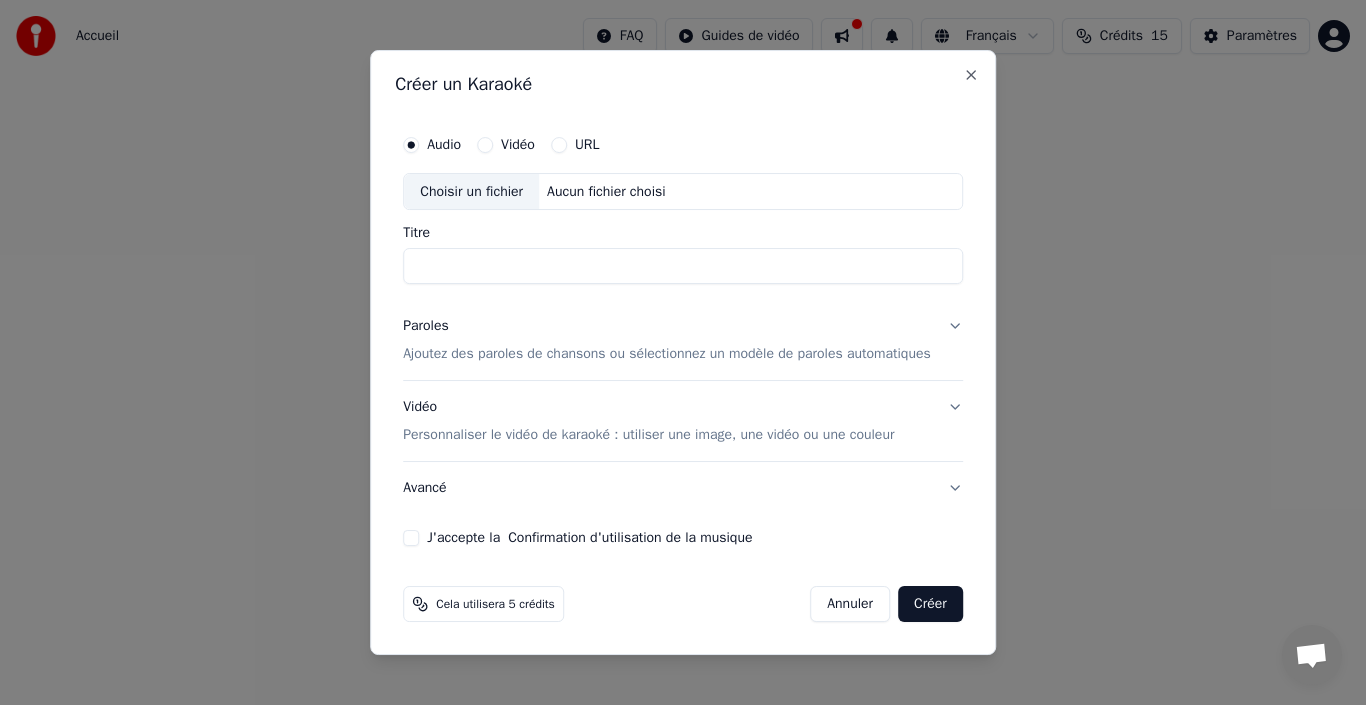 click on "Audio Vidéo URL Choisir un fichier Aucun fichier choisi Titre Paroles Ajoutez des paroles de chansons ou sélectionnez un modèle de paroles automatiques Vidéo Personnaliser le vidéo de karaoké : utiliser une image, une vidéo ou une couleur Avancé J'accepte la Confirmation d'utilisation de la musique" at bounding box center (683, 336) 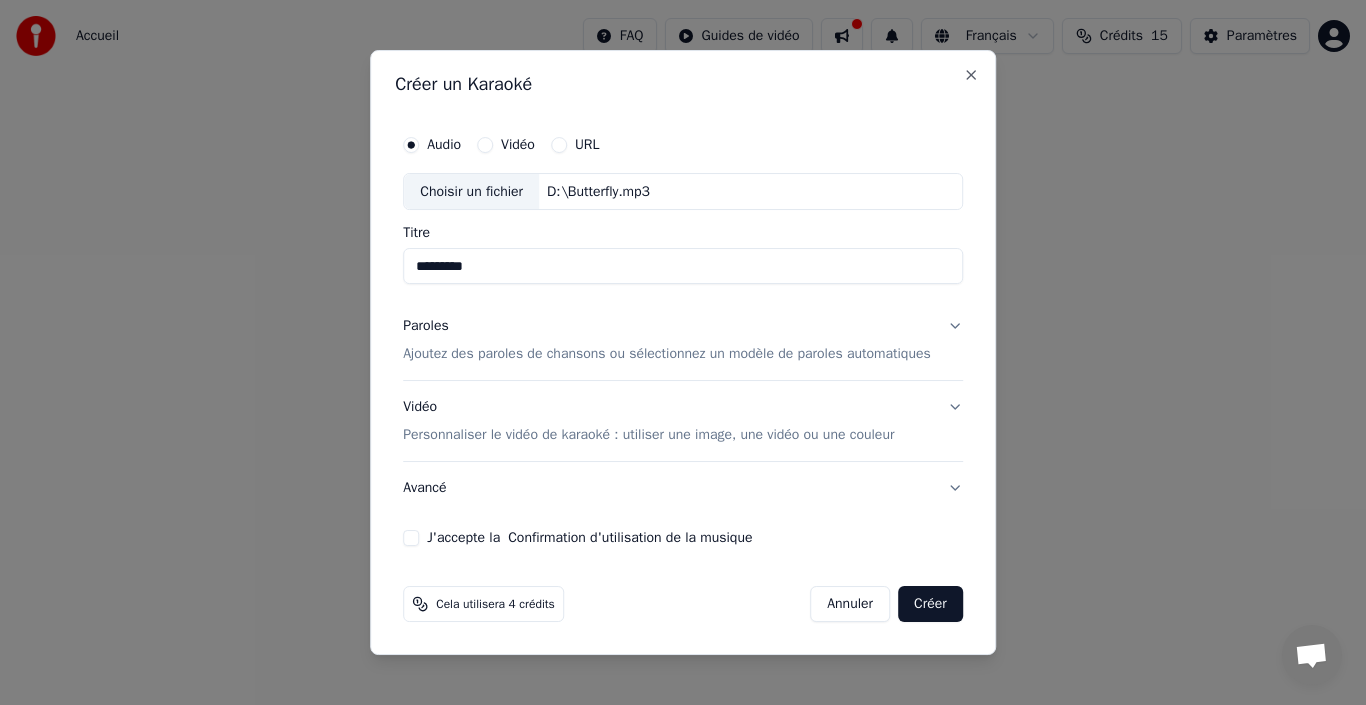 click on "J'accepte la   Confirmation d'utilisation de la musique" at bounding box center (411, 538) 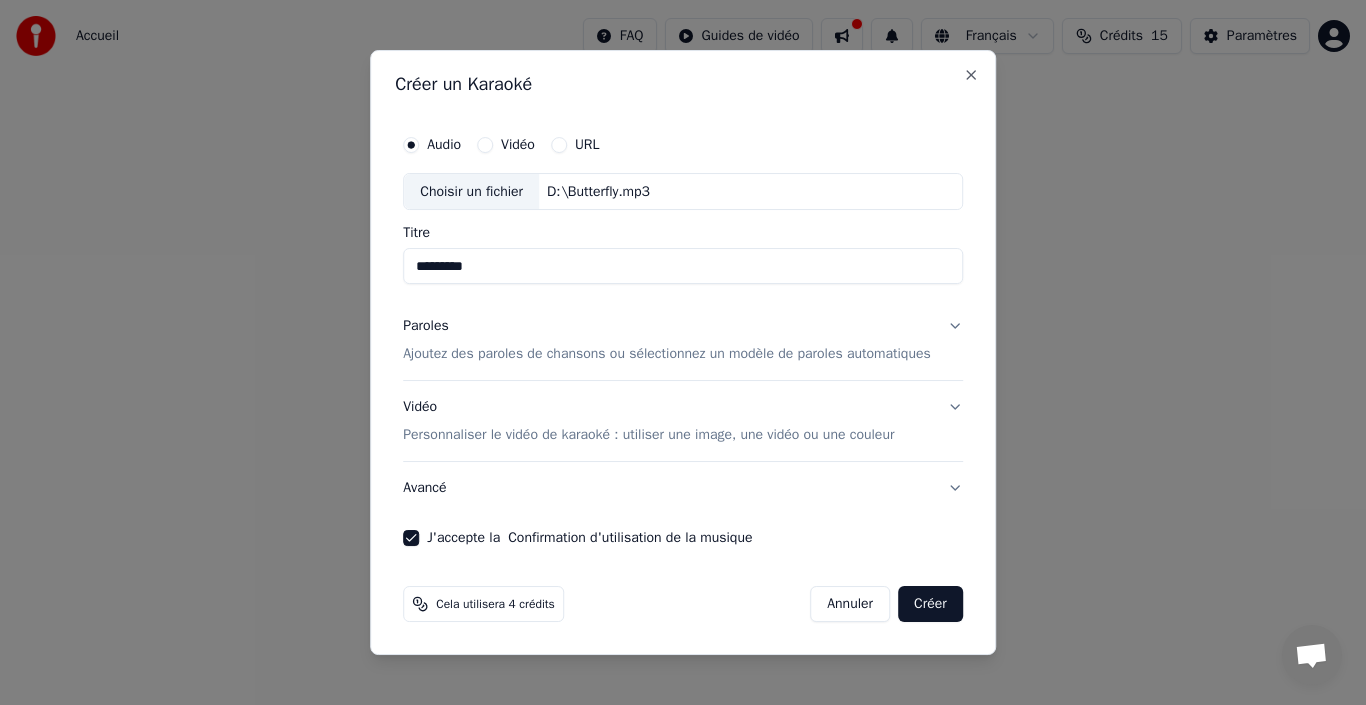 click on "Créer" at bounding box center [930, 604] 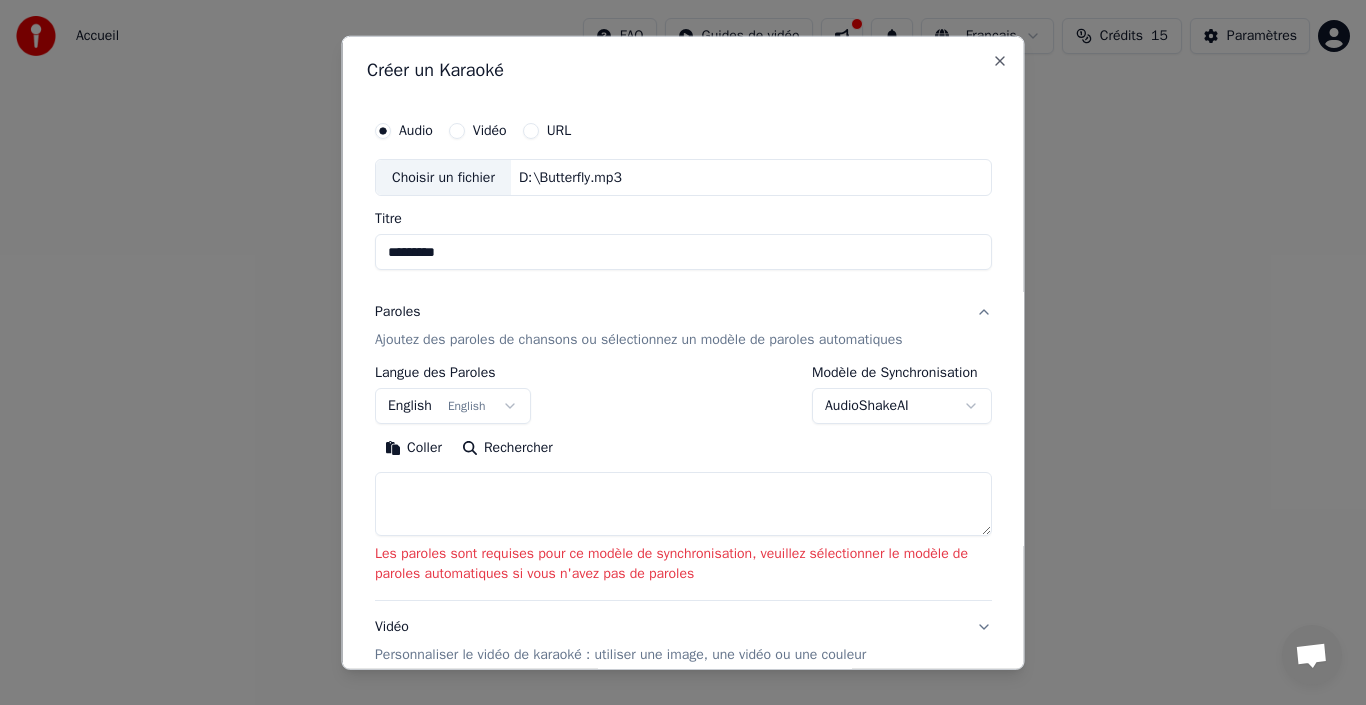 click at bounding box center (683, 504) 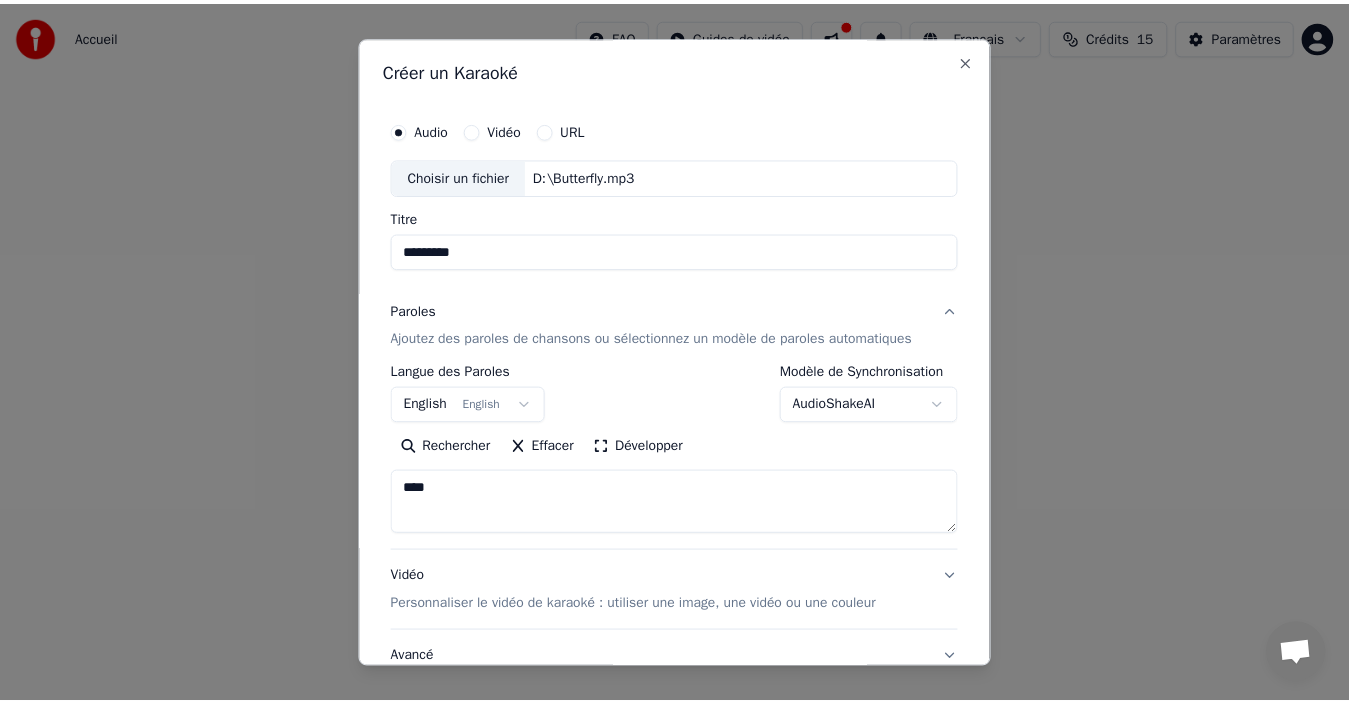 scroll, scrollTop: 157, scrollLeft: 0, axis: vertical 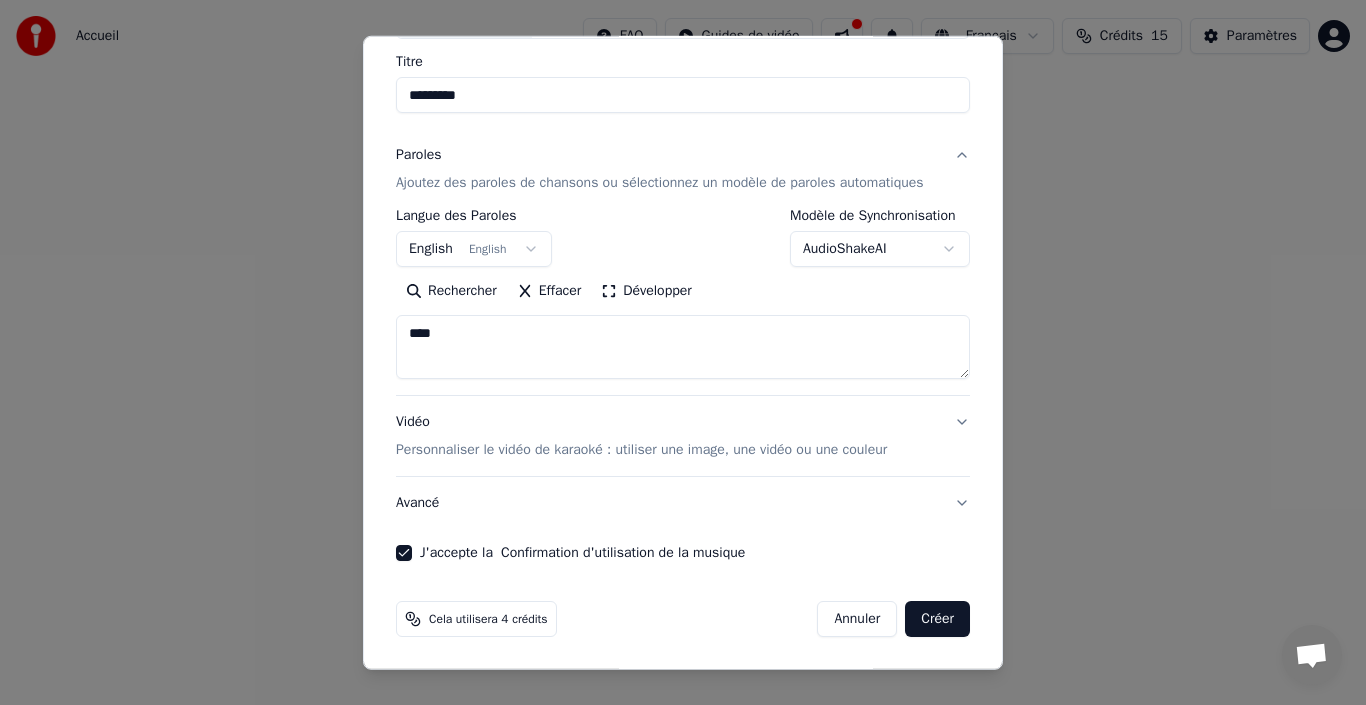 type on "****" 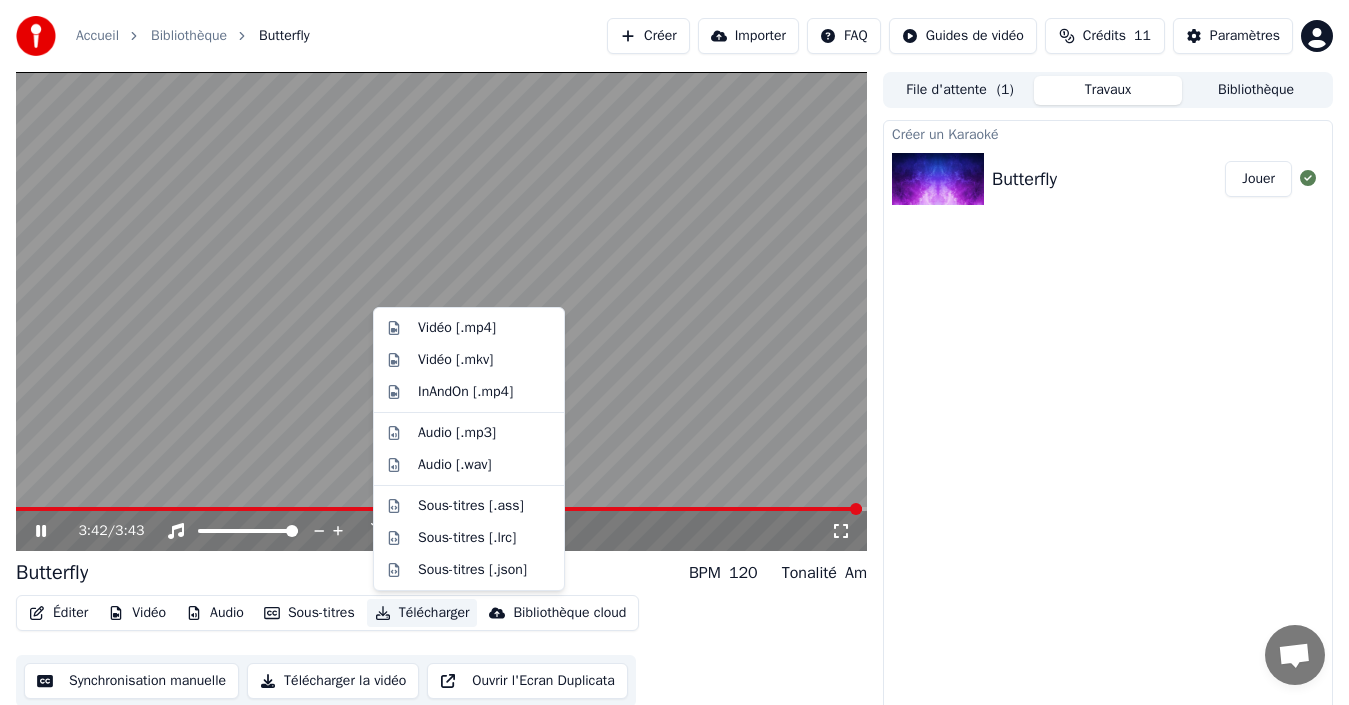 click on "Télécharger" at bounding box center [422, 613] 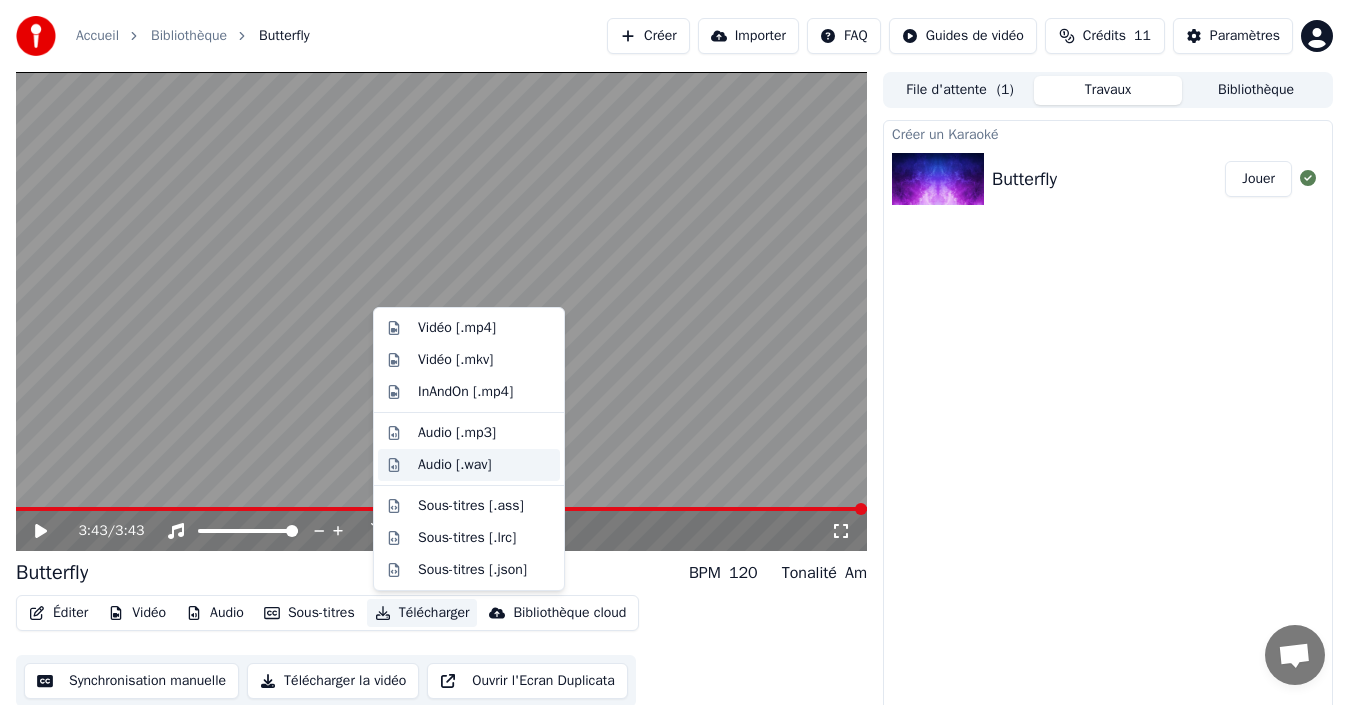 click on "Audio [.wav]" at bounding box center [457, 328] 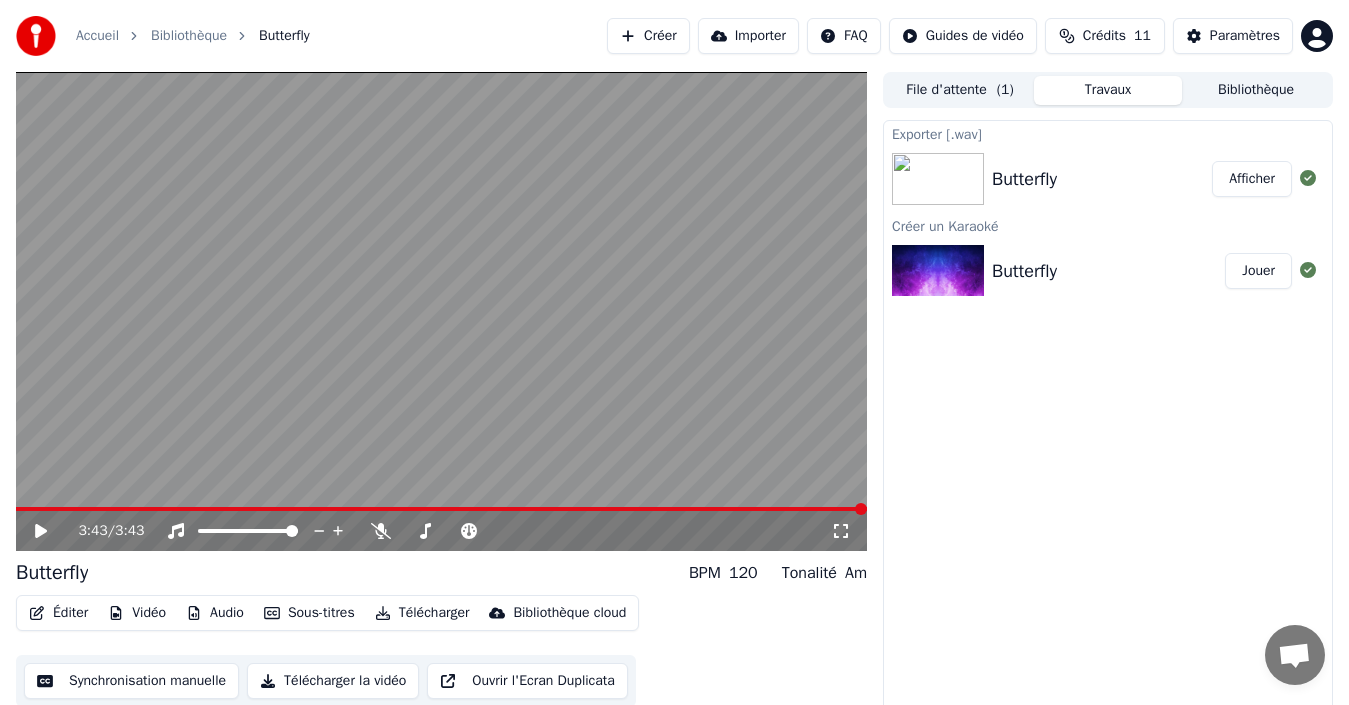 click on "Afficher" at bounding box center [1252, 179] 